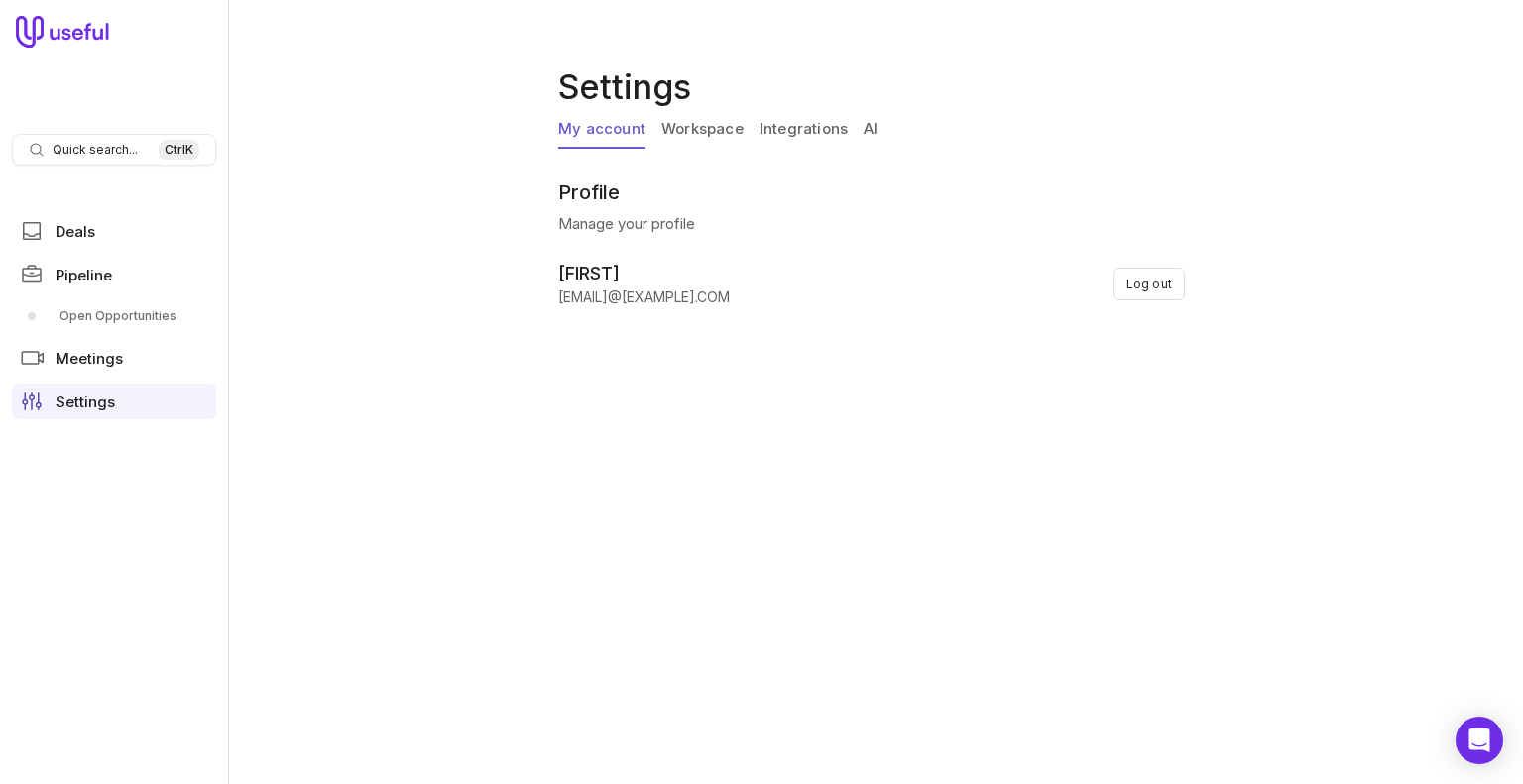 scroll, scrollTop: 0, scrollLeft: 0, axis: both 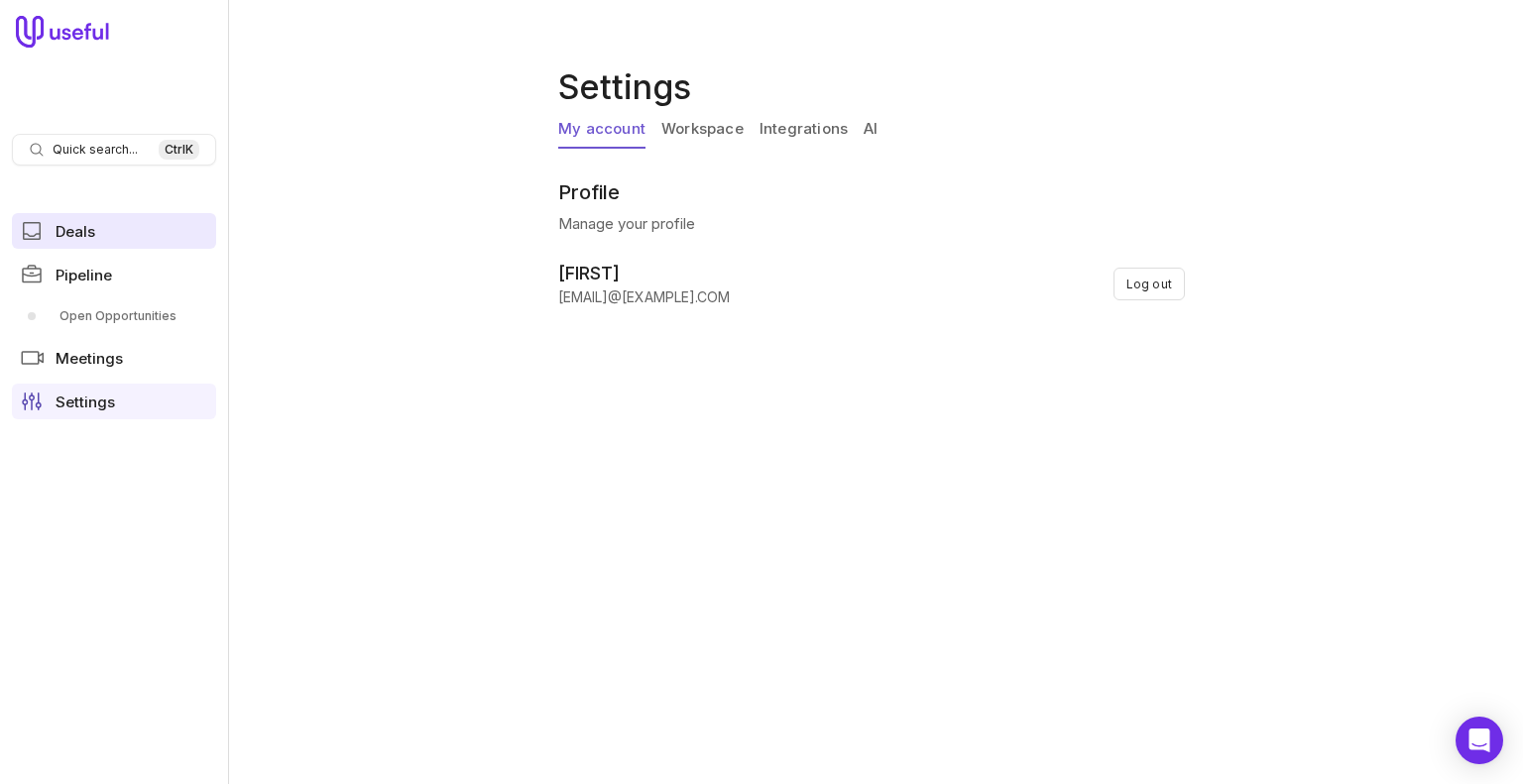 click on "Deals" at bounding box center (114, 231) 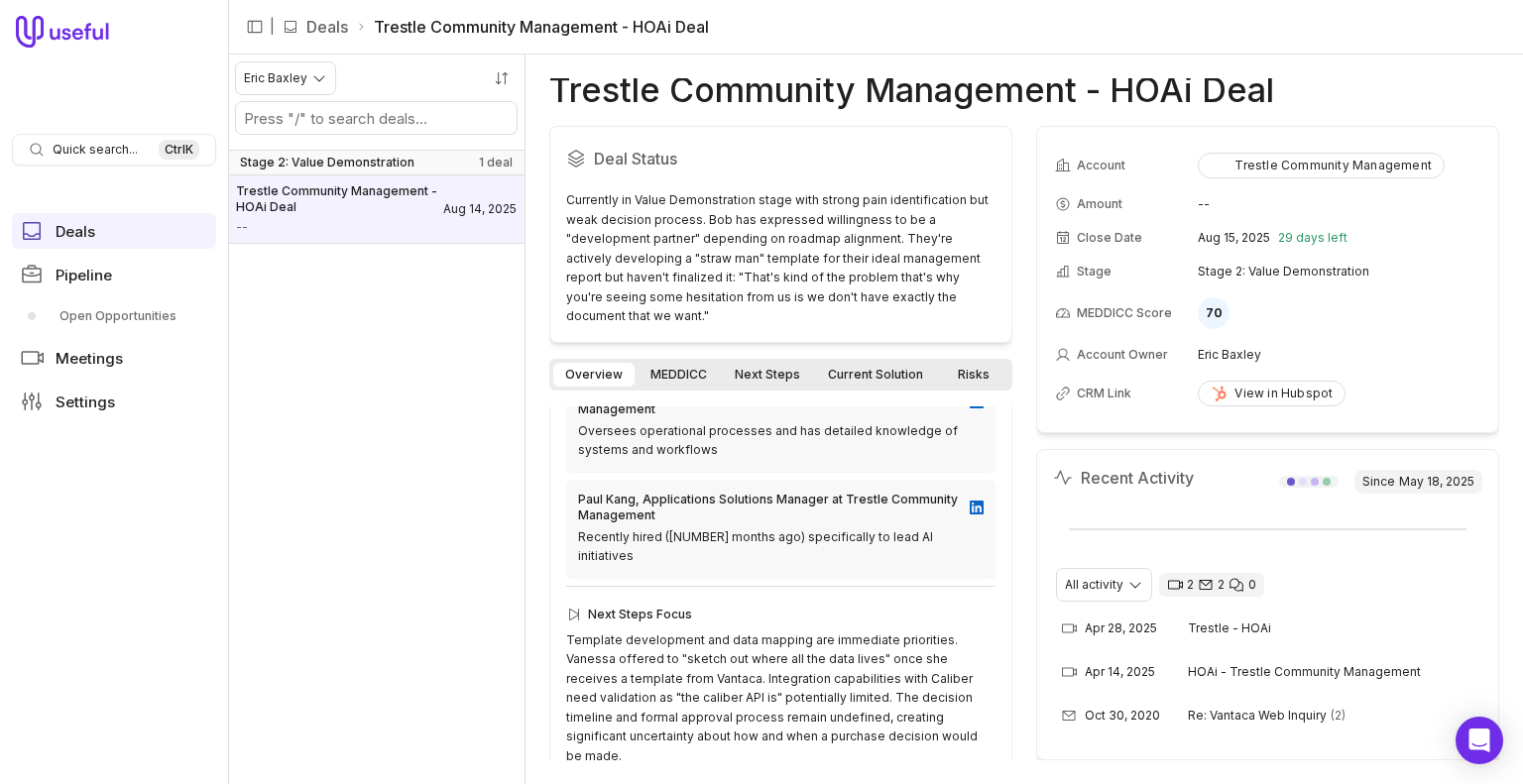 scroll, scrollTop: 864, scrollLeft: 0, axis: vertical 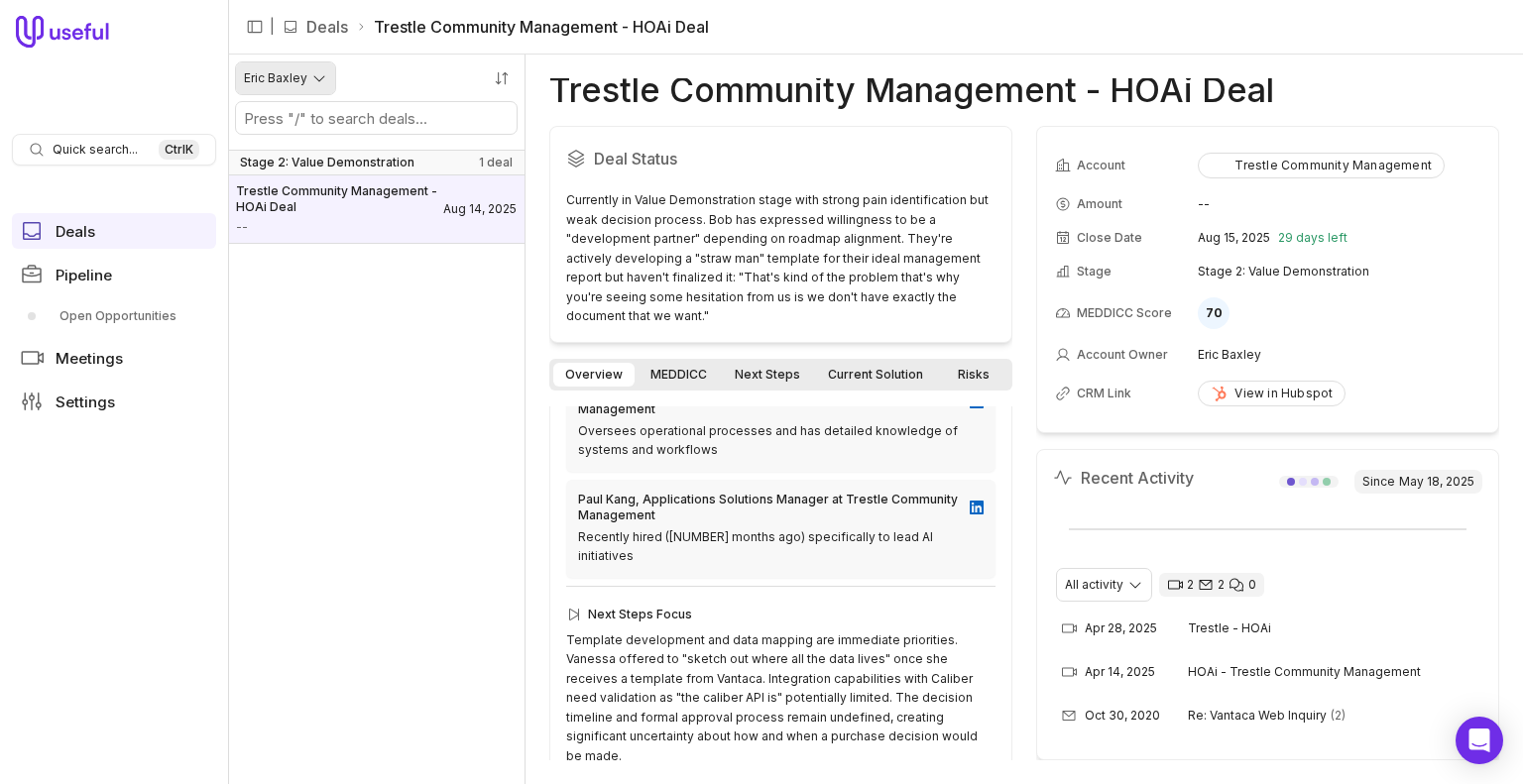 click on "Quick search... Ctrl K Deals Pipeline Open Opportunities Meetings Settings | Deals Trestle Community Management - HOAi Deal Eric Baxley Stage 2: Value Demonstration 1 deal Trestle Community Management - HOAi Deal -- Aug 14, 2025 Trestle Community Management - HOAi Deal Deal Status Currently in Value Demonstration stage with strong pain identification but weak decision process. Bob has expressed willingness to be a "development partner" depending on roadmap alignment. They're actively developing a "straw man" template for their ideal management report but haven't finalized it: "That's kind of the problem that's why you're seeing some hesitation from us is we don't have exactly the document that we want." Overview MEDDICC Next Steps Current Solution Risks Deal Overview Champion Business Context Champion Motivation Key Players Bob Brencic, President/Owner of Trestle Community Management Primary decision maker with direct control over budget and strategic initiatives Next Steps Focus Account Amount -- Close Date" at bounding box center (762, 392) 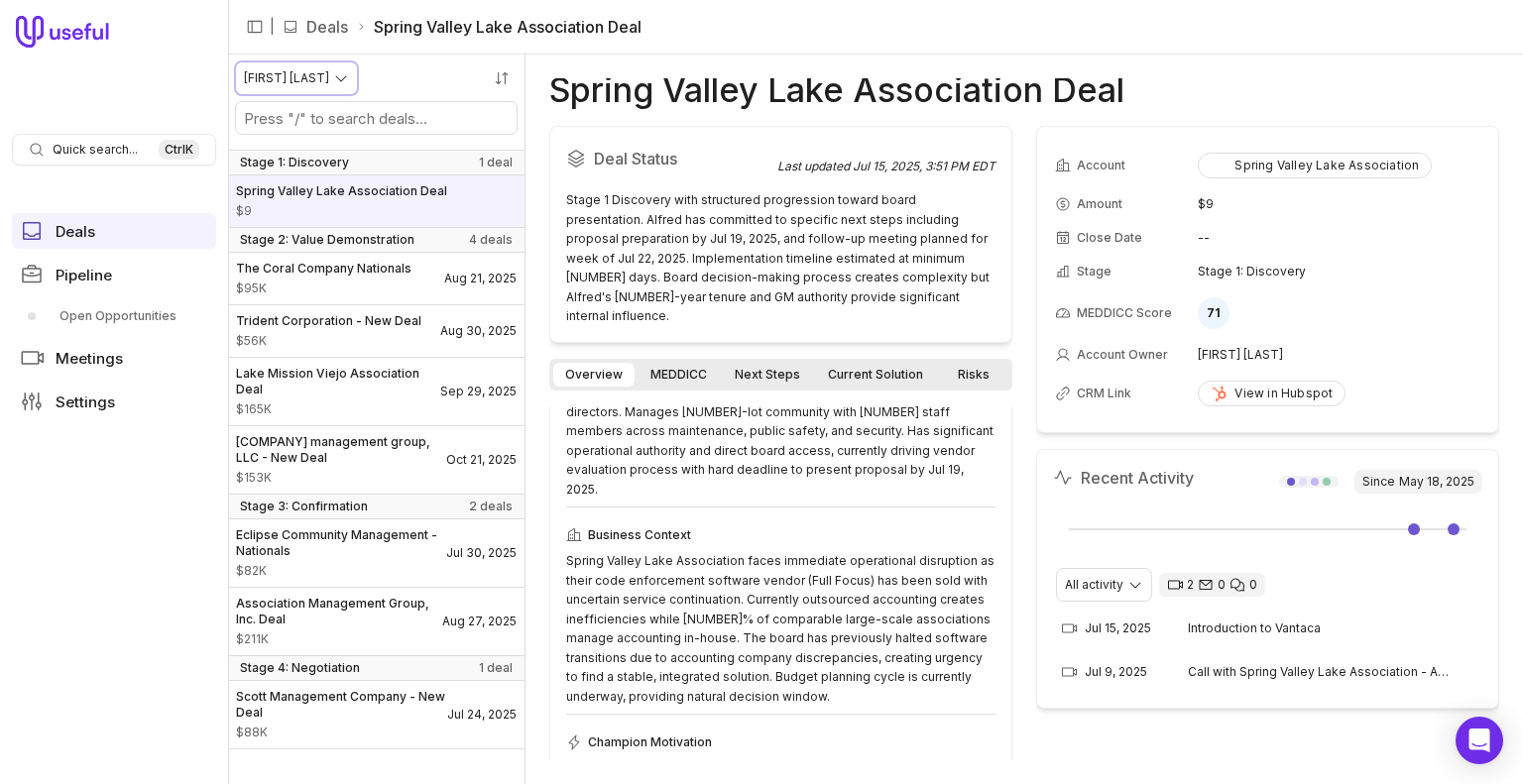 scroll, scrollTop: 714, scrollLeft: 0, axis: vertical 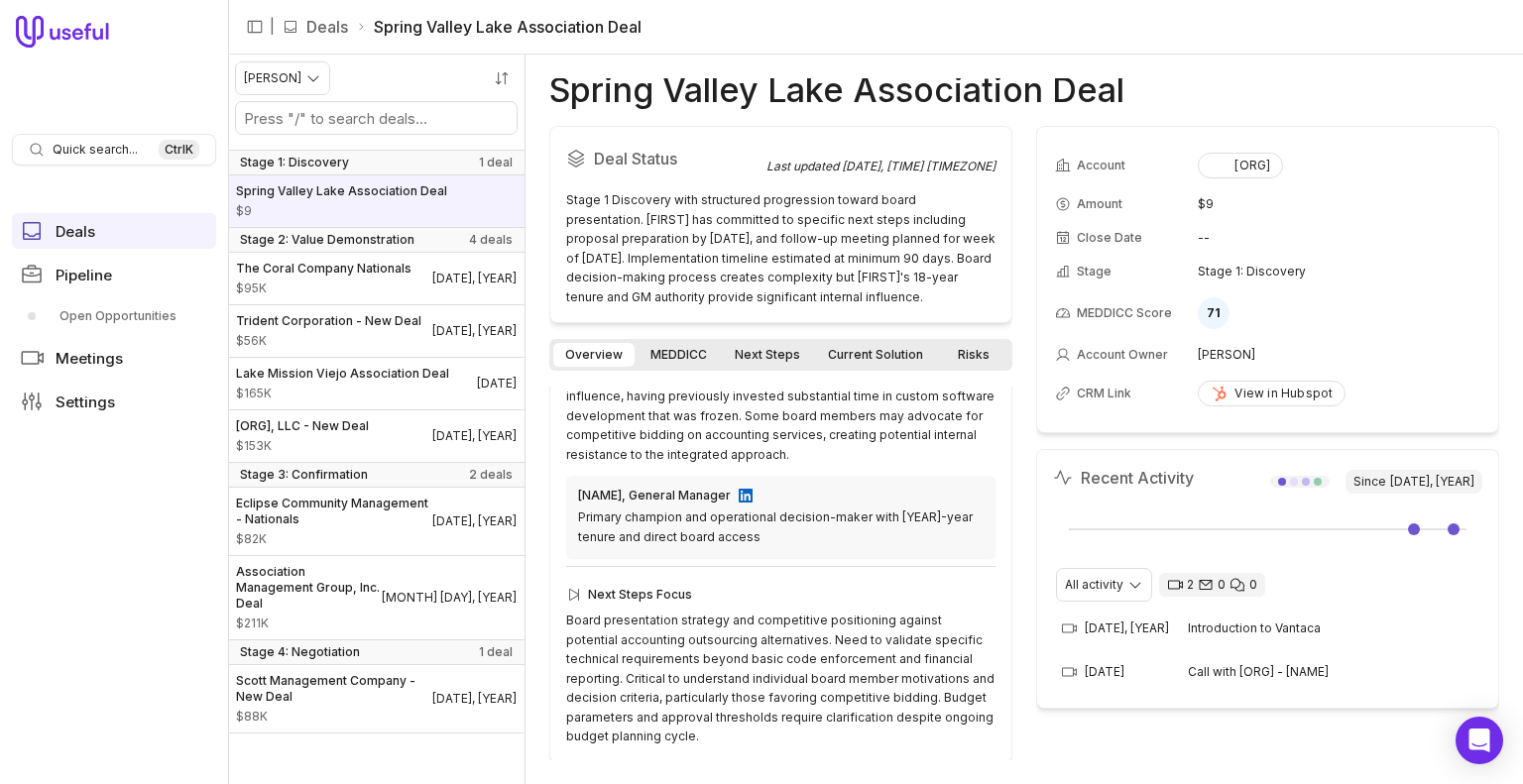 click on "MEDDICC" at bounding box center (678, 355) 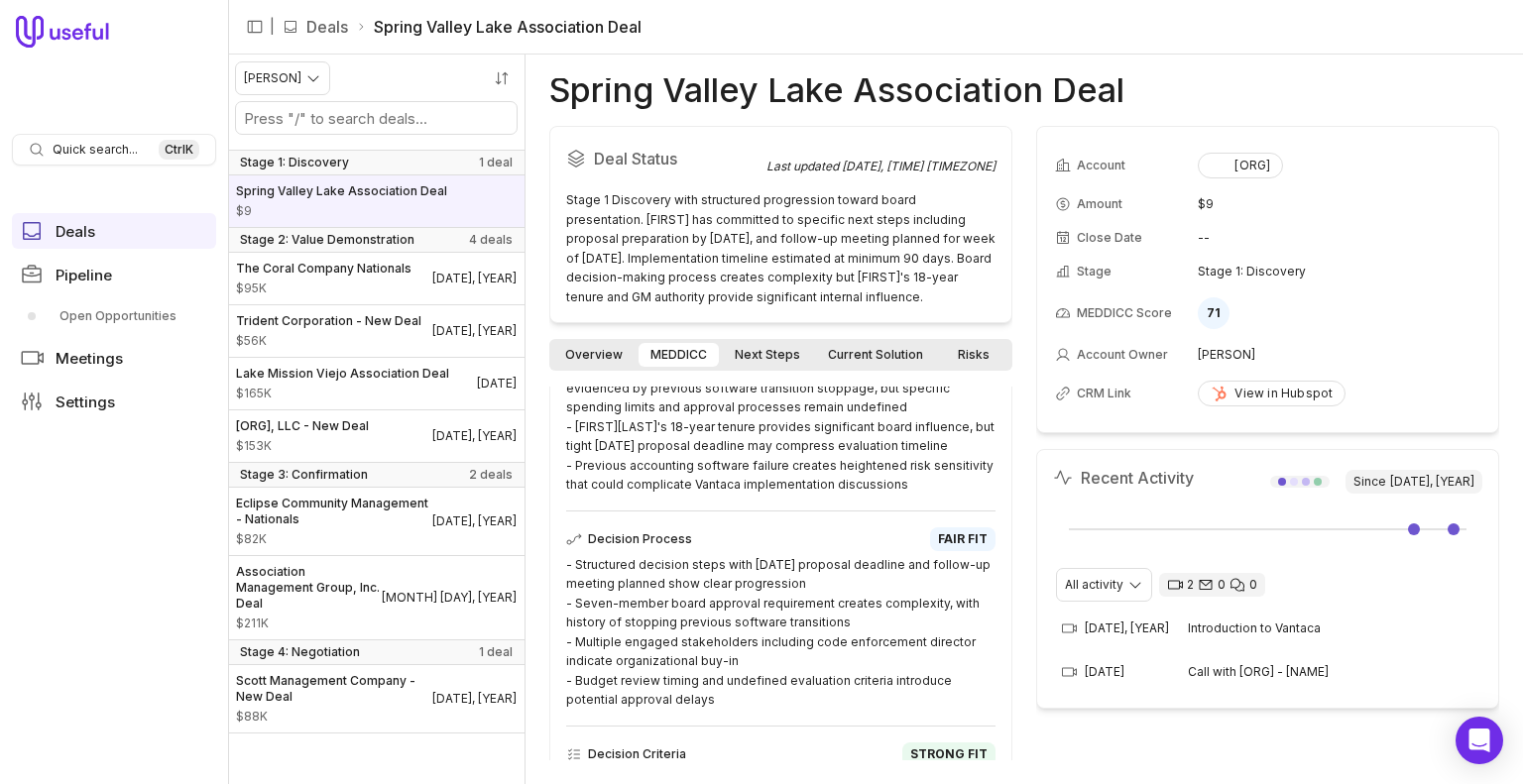 scroll, scrollTop: 733, scrollLeft: 0, axis: vertical 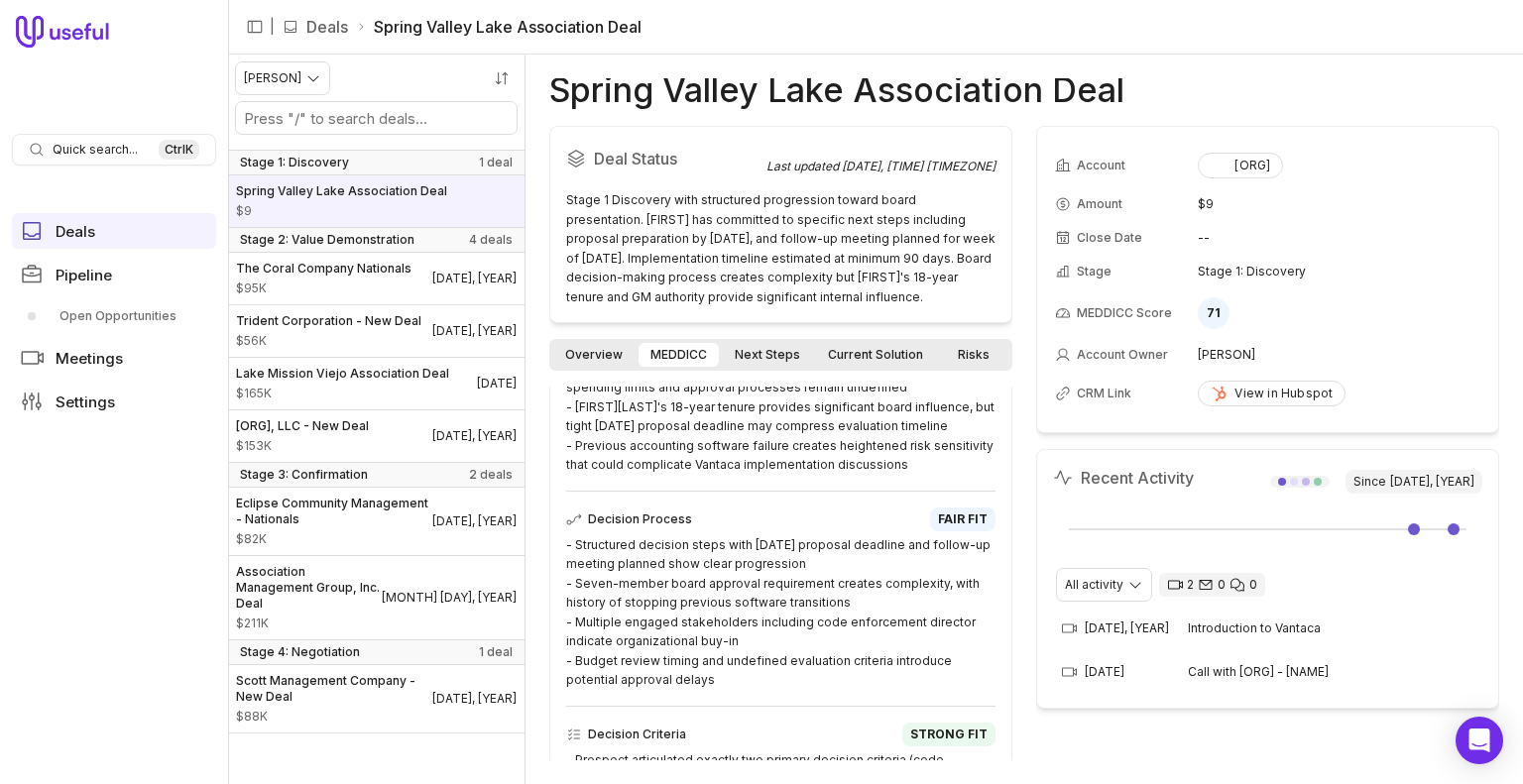 click on "Next Steps" at bounding box center [767, 355] 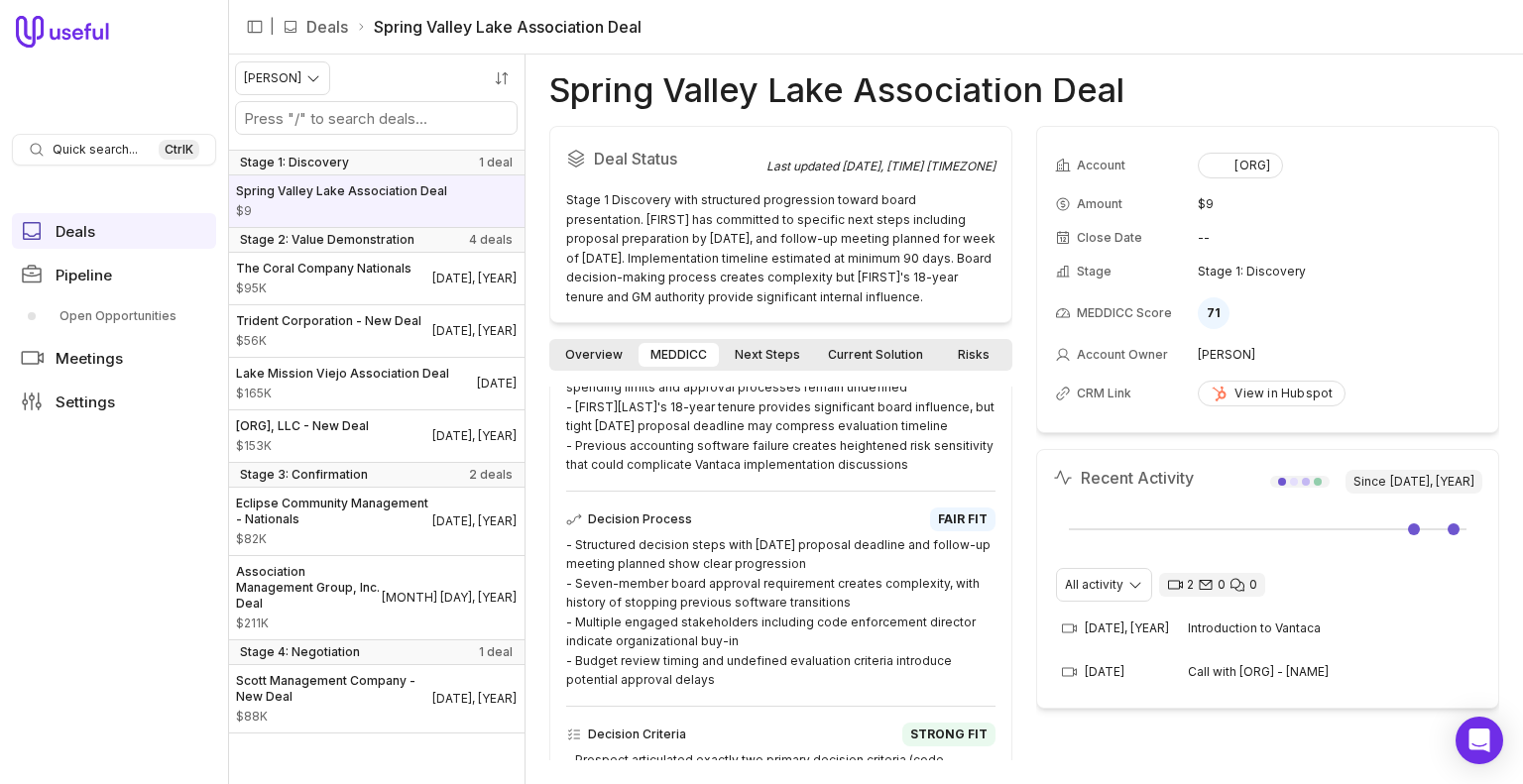 scroll, scrollTop: 0, scrollLeft: 0, axis: both 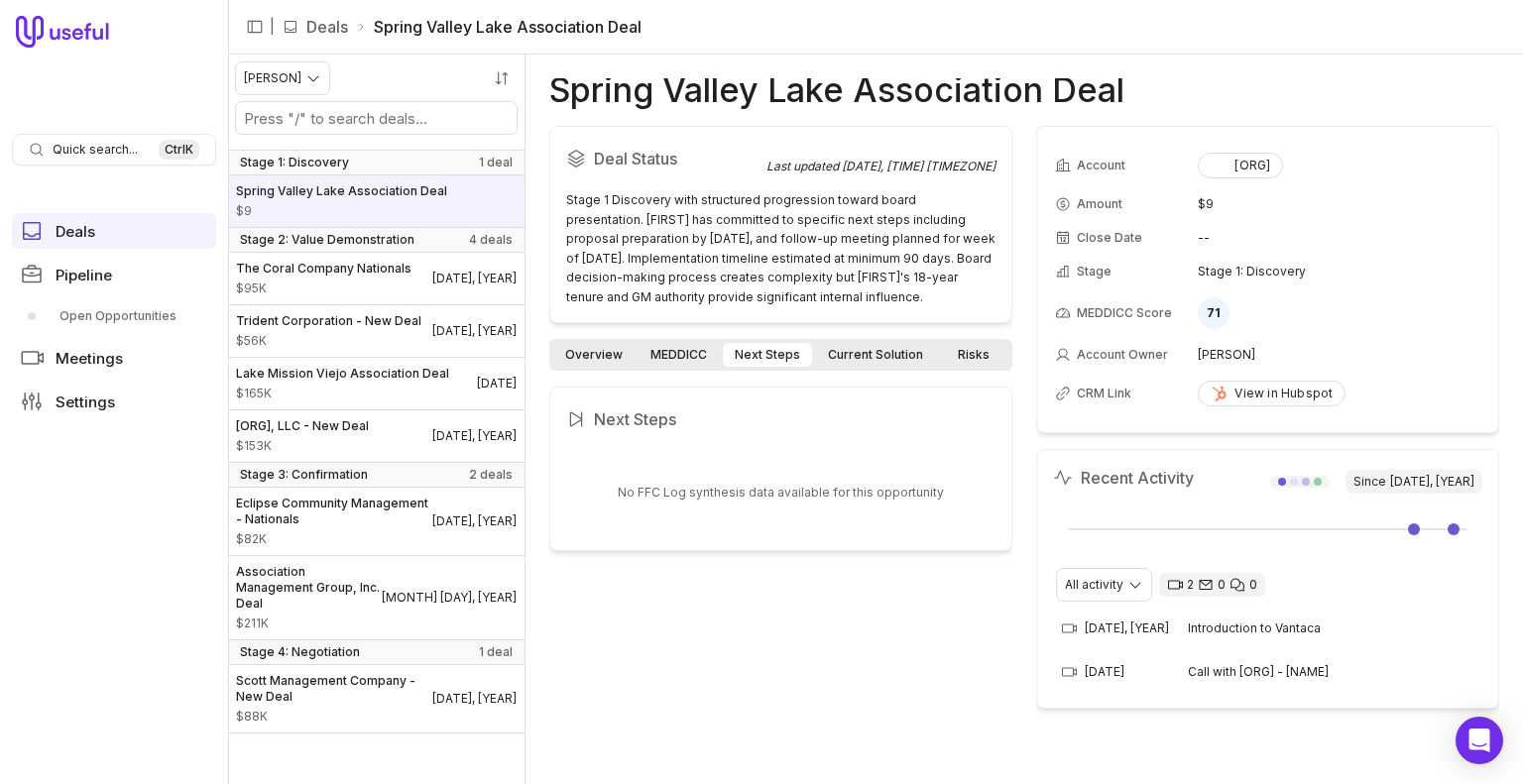 click on "Current Solution" at bounding box center (876, 355) 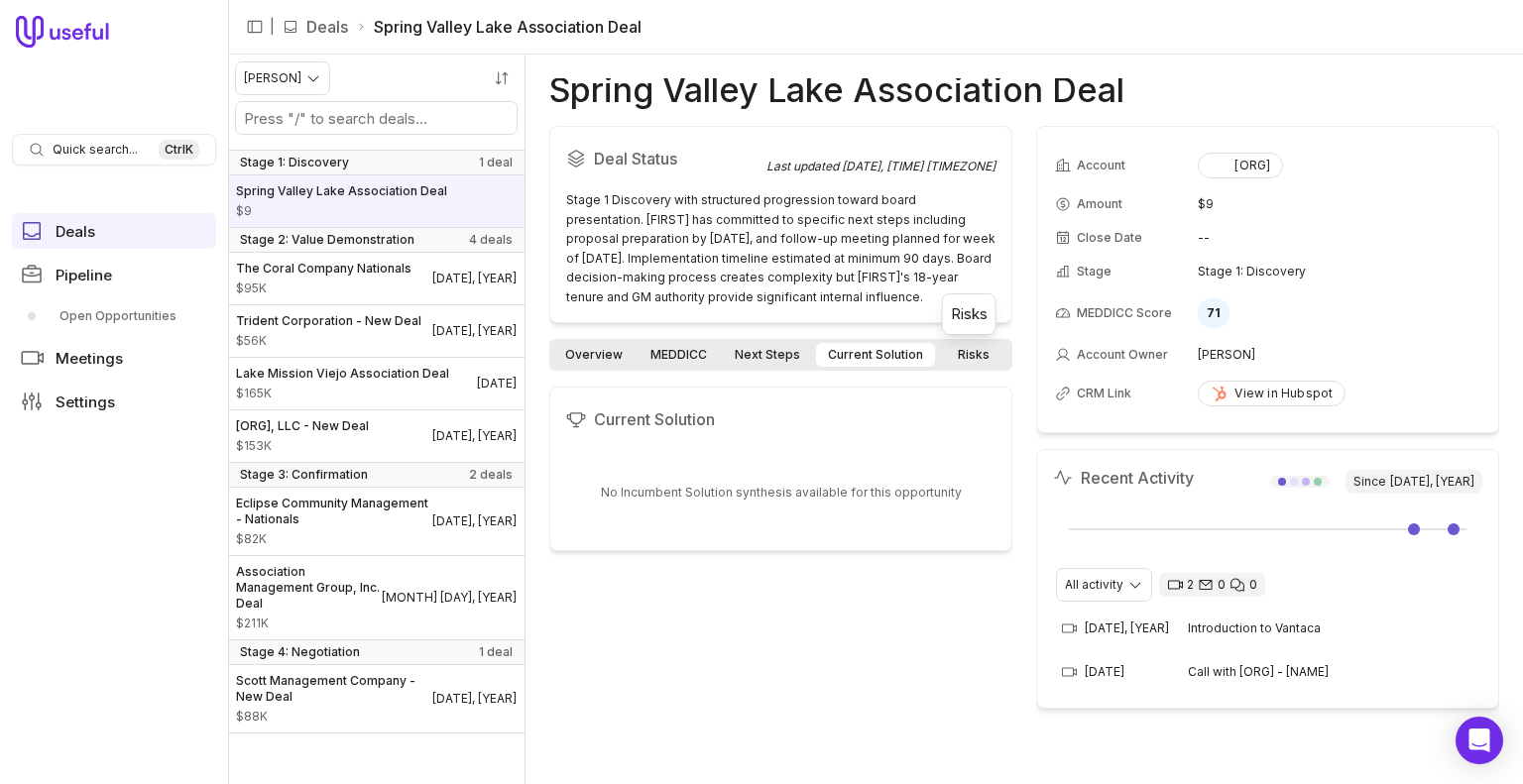 click on "Risks" at bounding box center [974, 355] 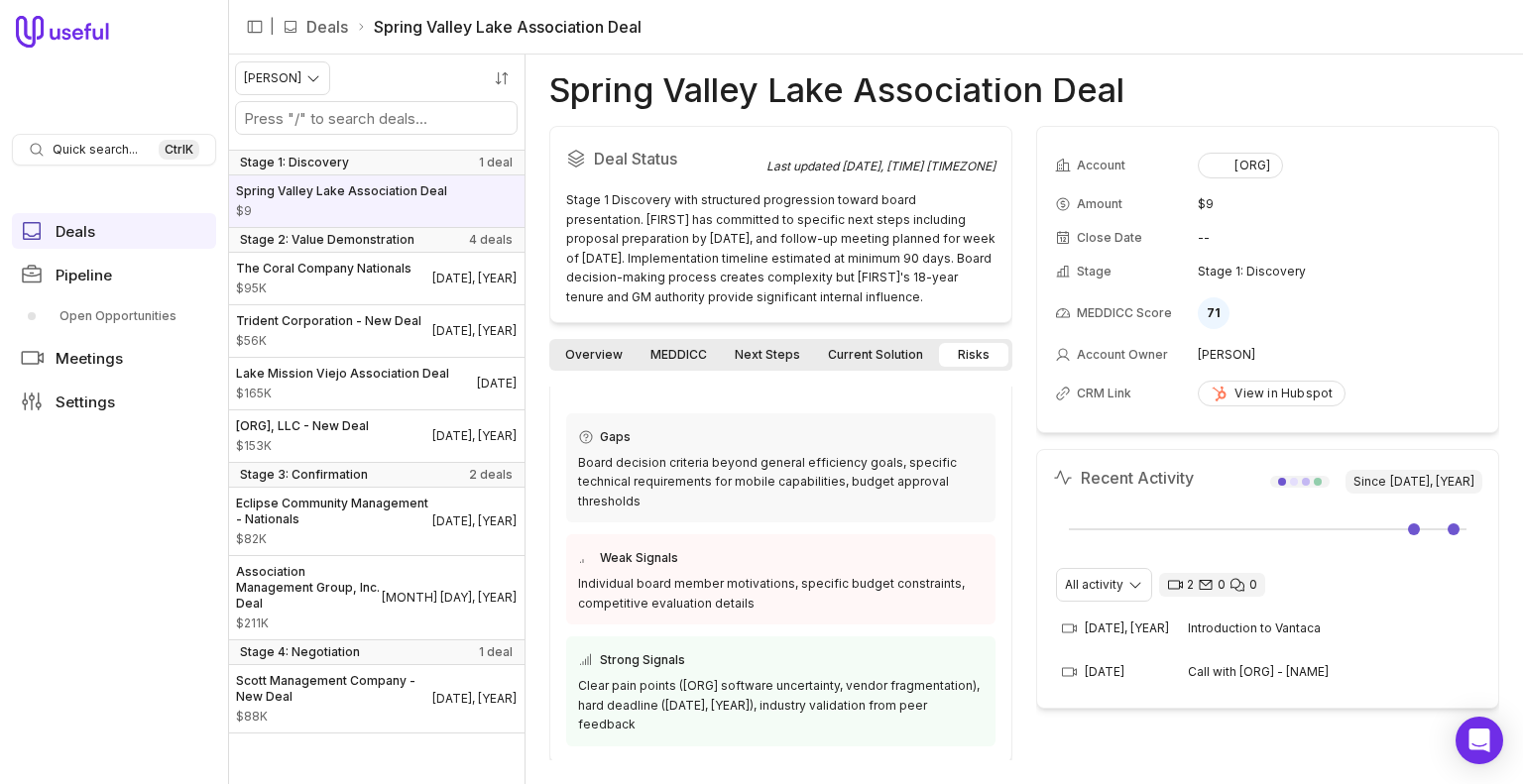 scroll, scrollTop: 0, scrollLeft: 0, axis: both 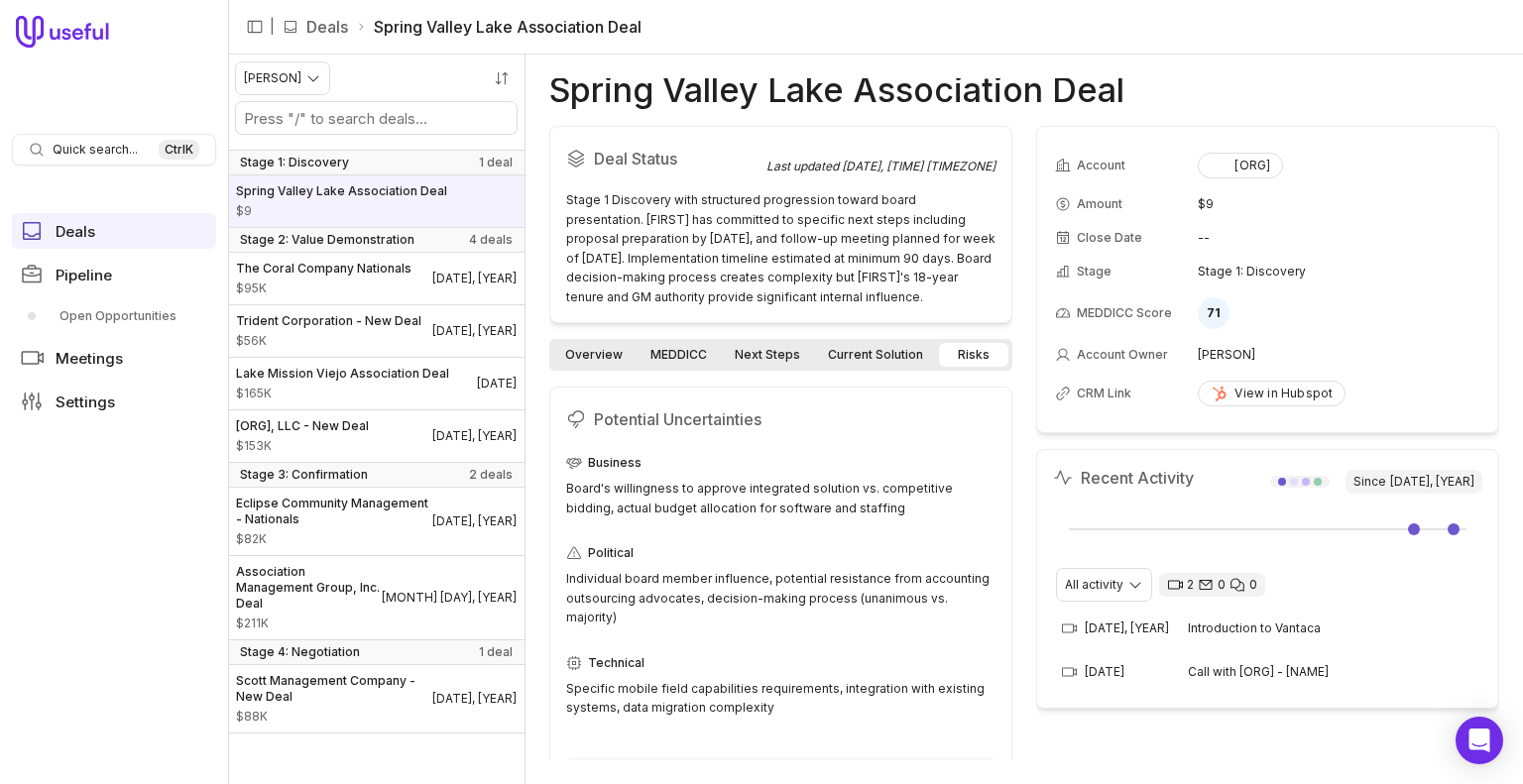 click on "Overview MEDDICC Next Steps Current Solution Risks" at bounding box center (780, 355) 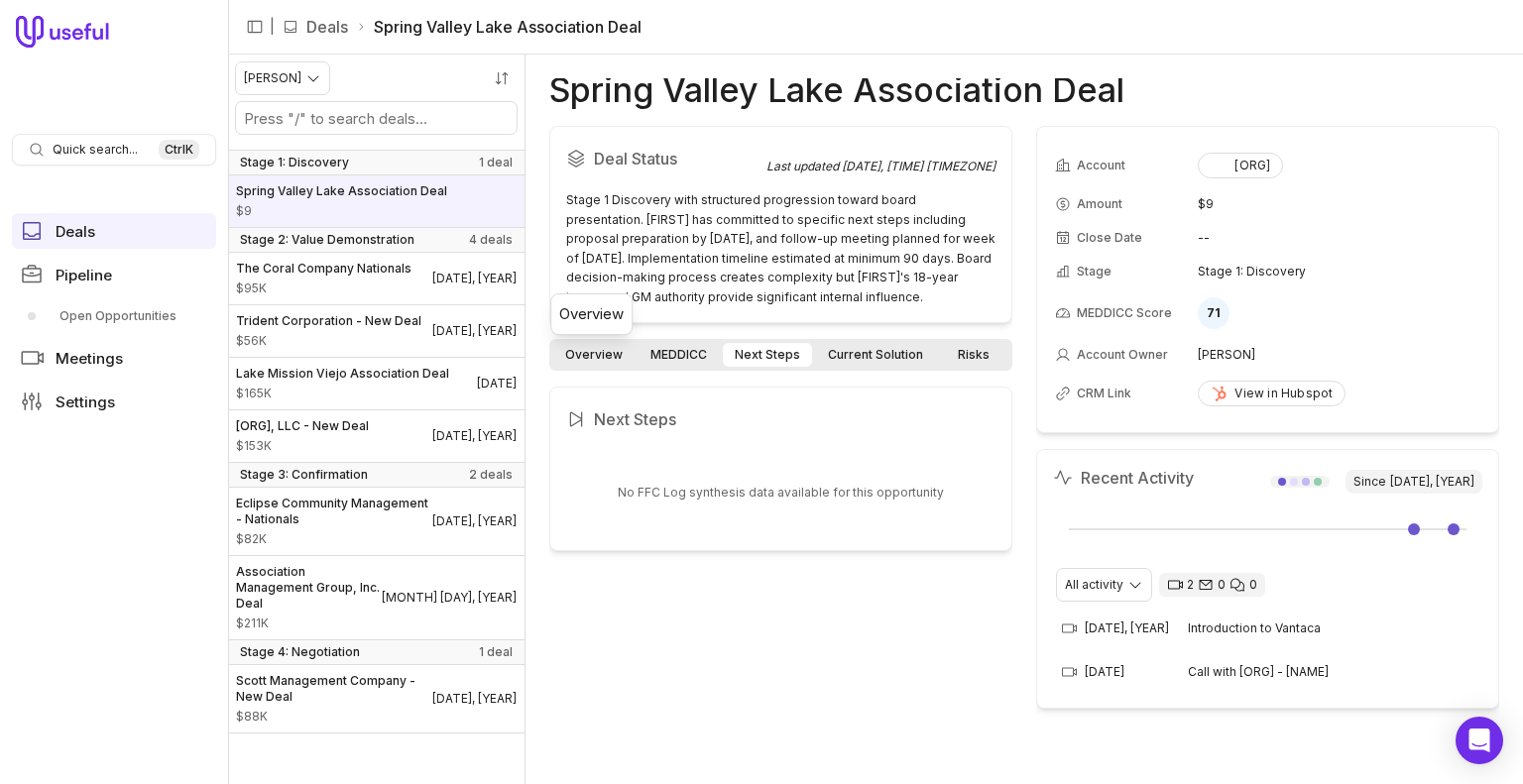 click on "Overview" at bounding box center (594, 355) 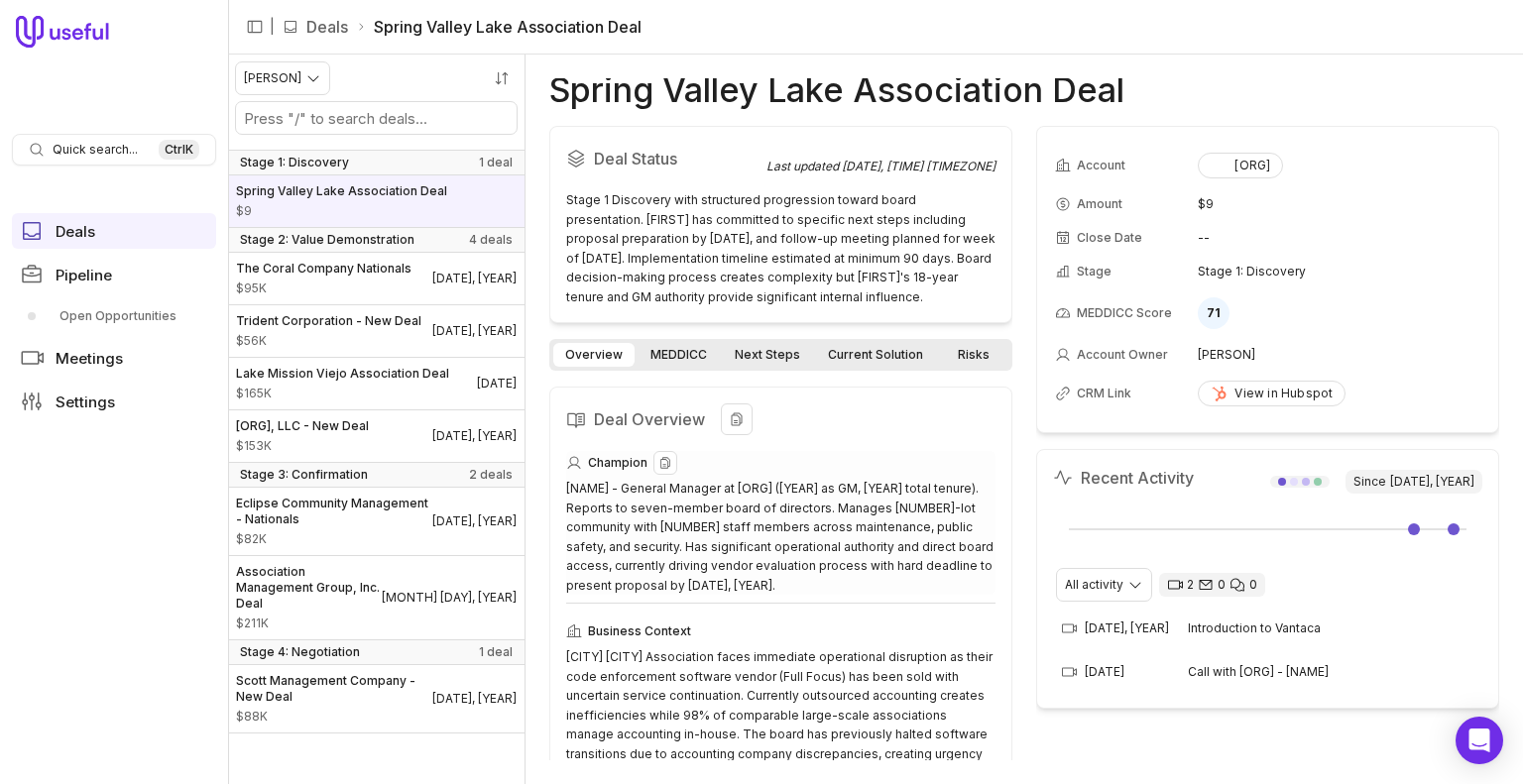 scroll, scrollTop: 714, scrollLeft: 0, axis: vertical 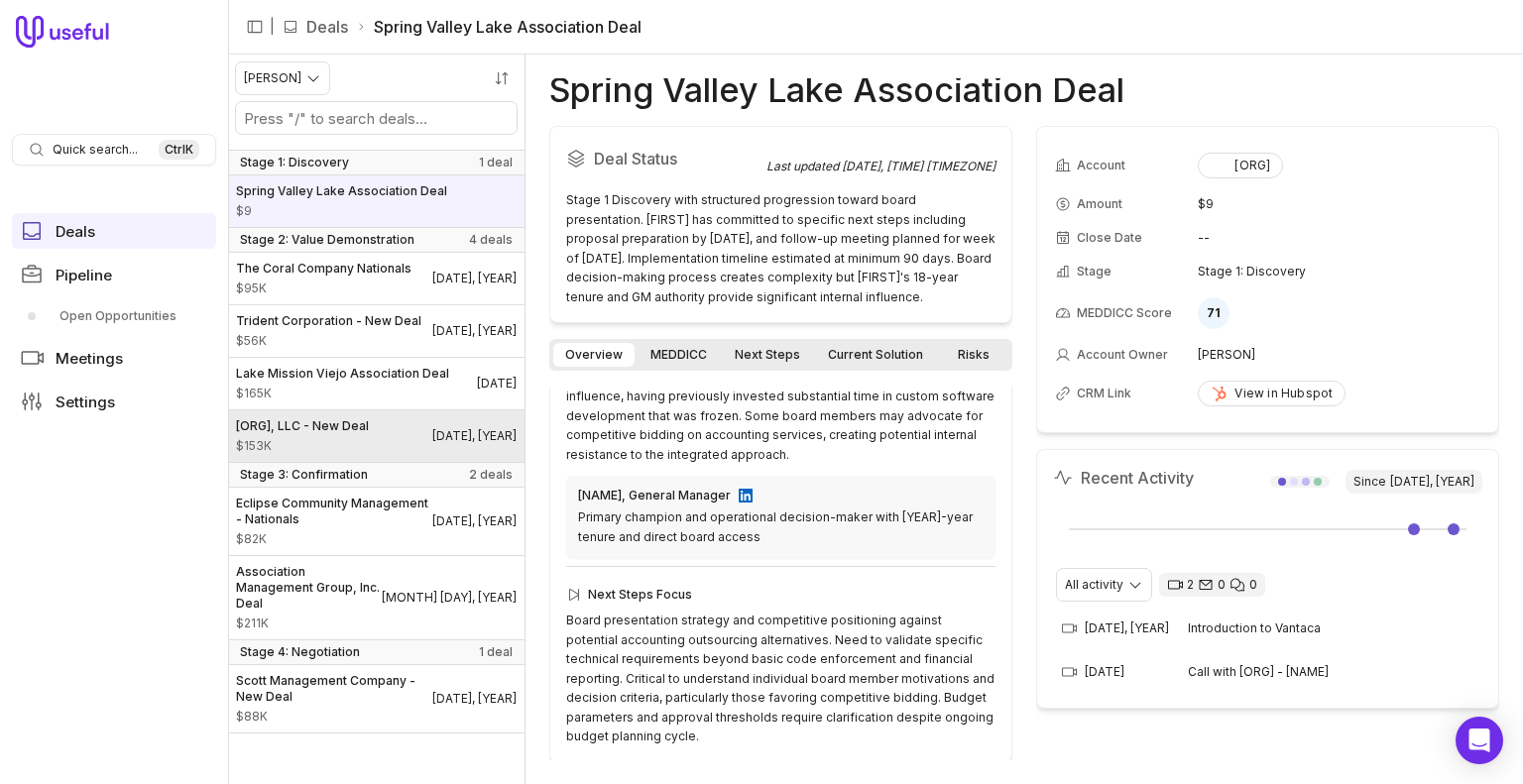click on "[ORG], LLC - New Deal" at bounding box center (302, 426) 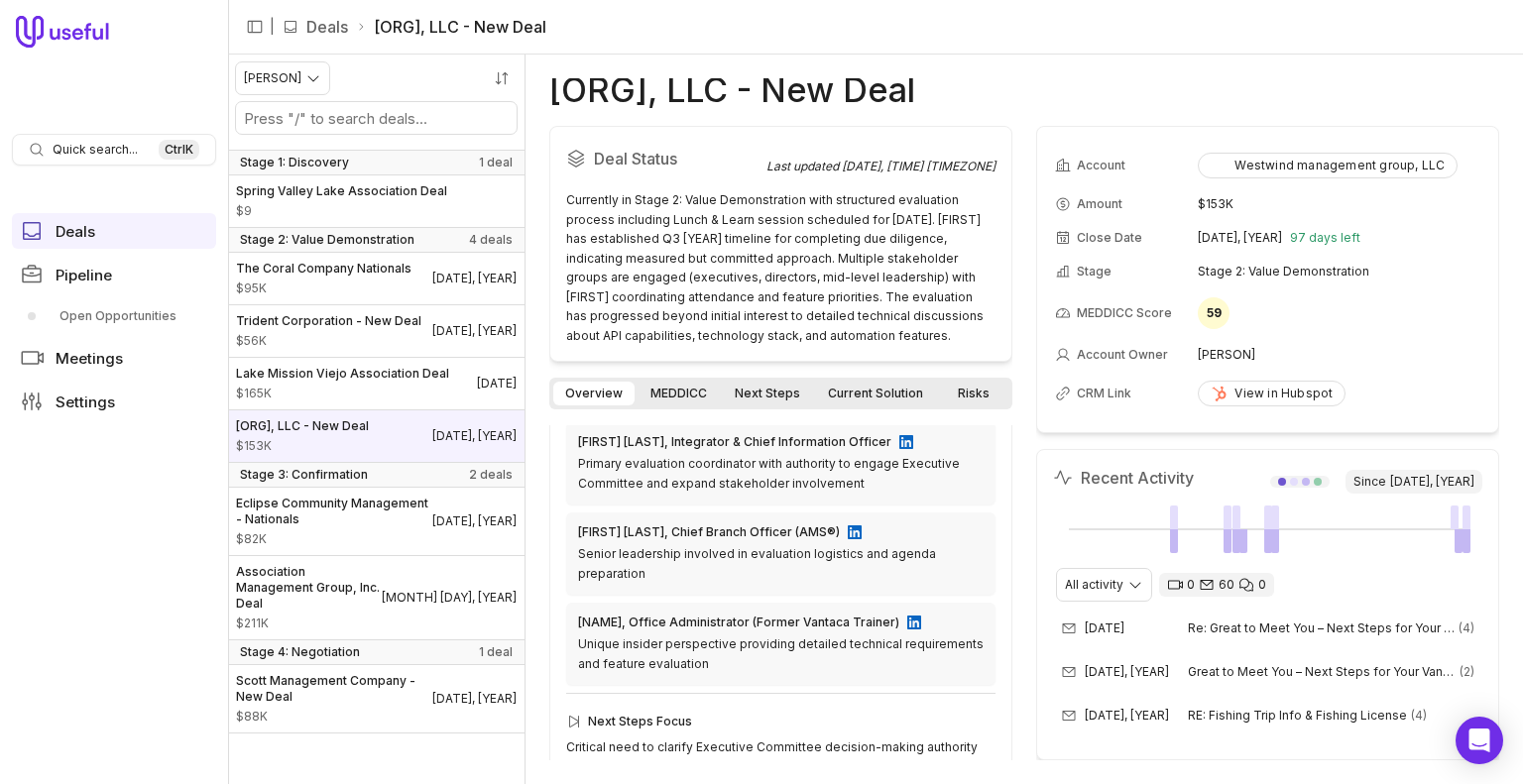 scroll, scrollTop: 1067, scrollLeft: 0, axis: vertical 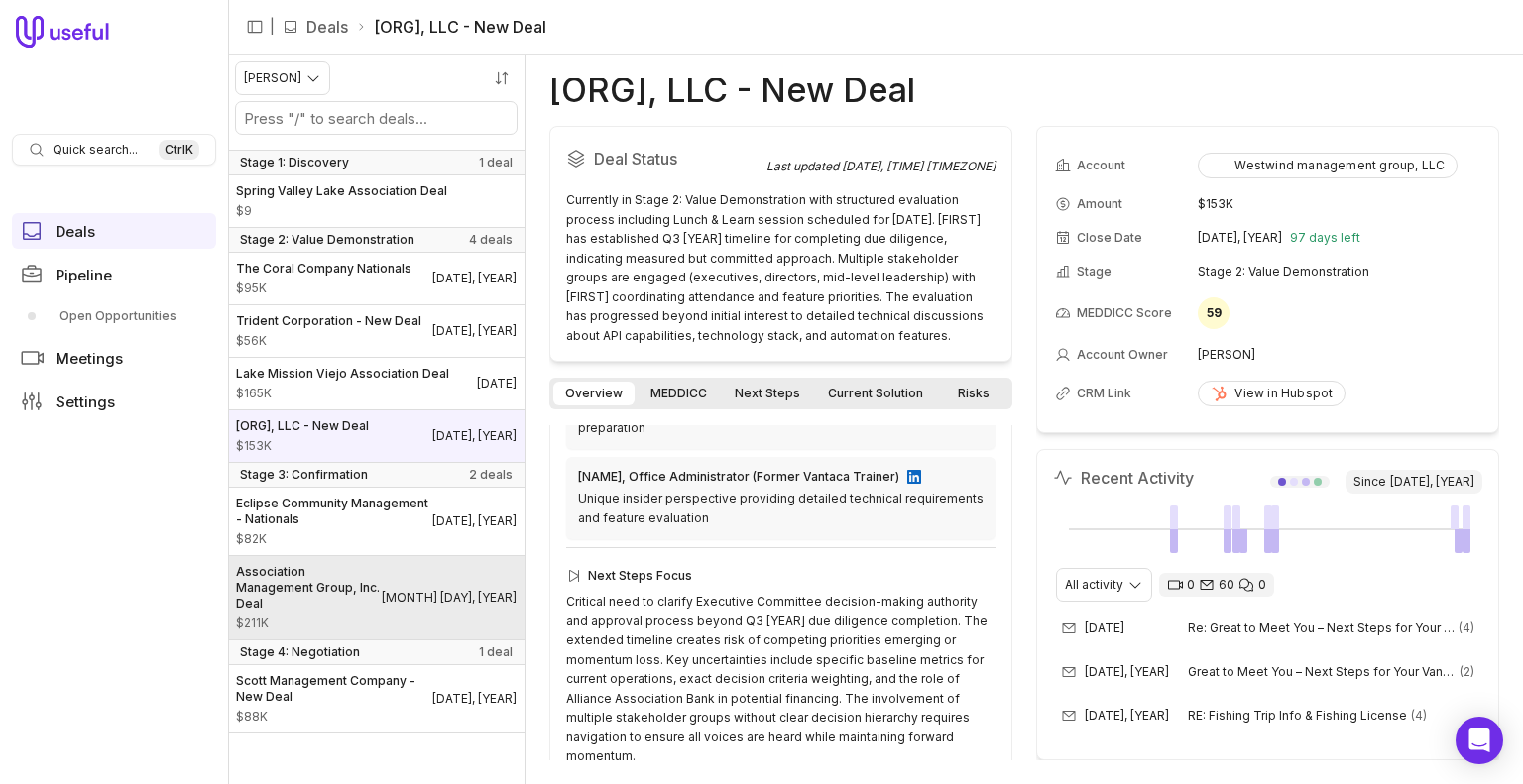 click on "Association Management Group, Inc. Deal" at bounding box center (308, 588) 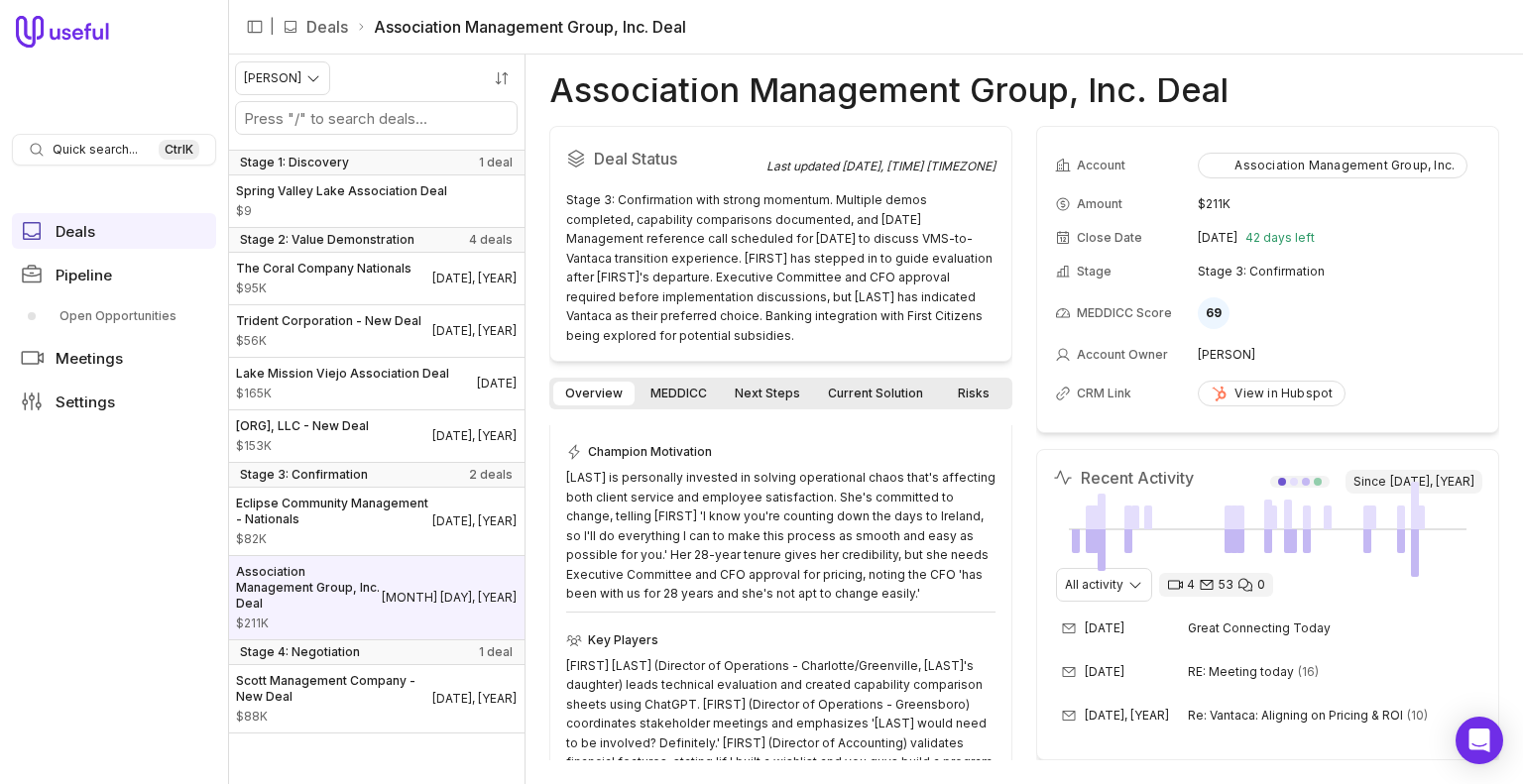 scroll, scrollTop: 1062, scrollLeft: 0, axis: vertical 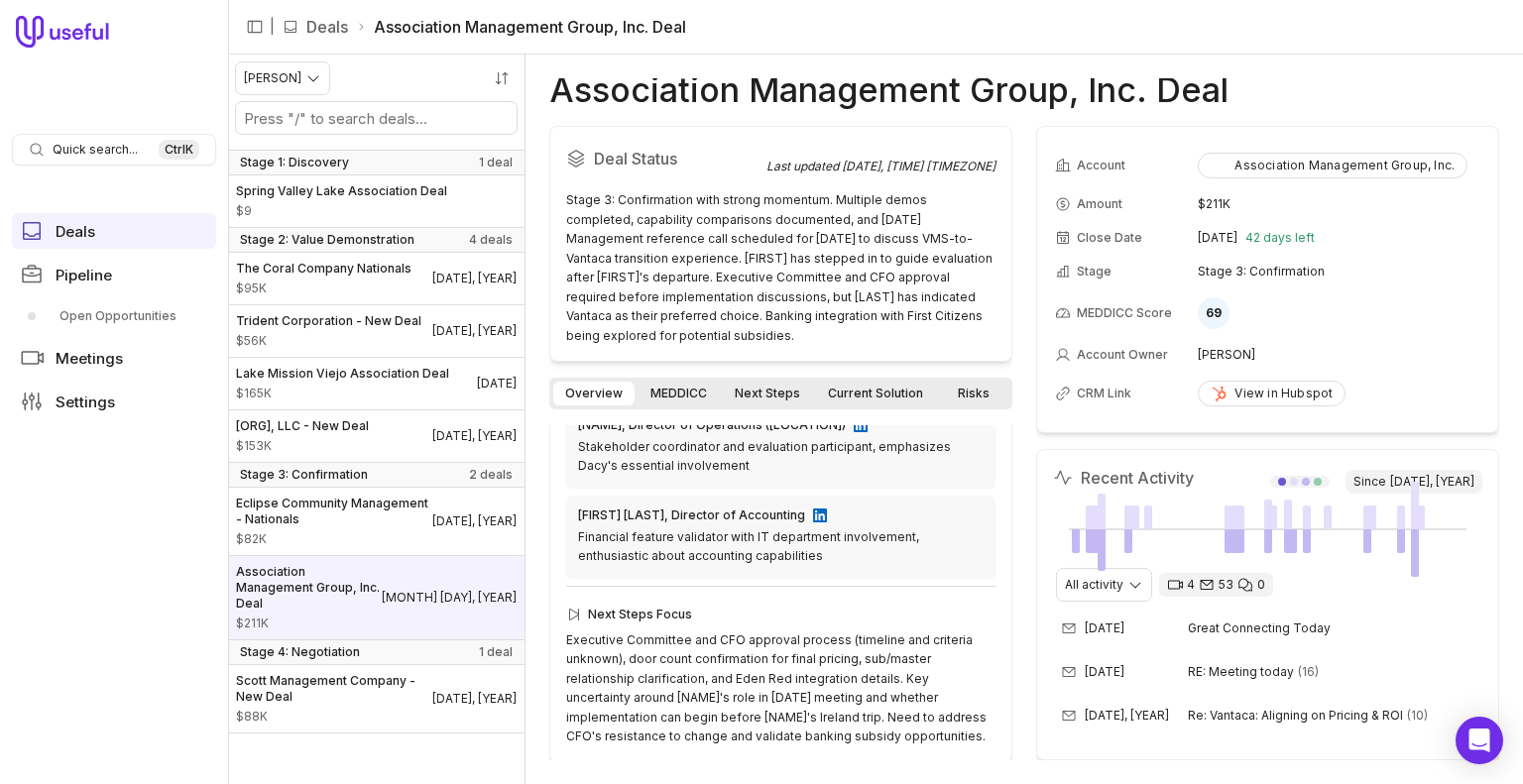 click on "MEDDICC" at bounding box center [678, 393] 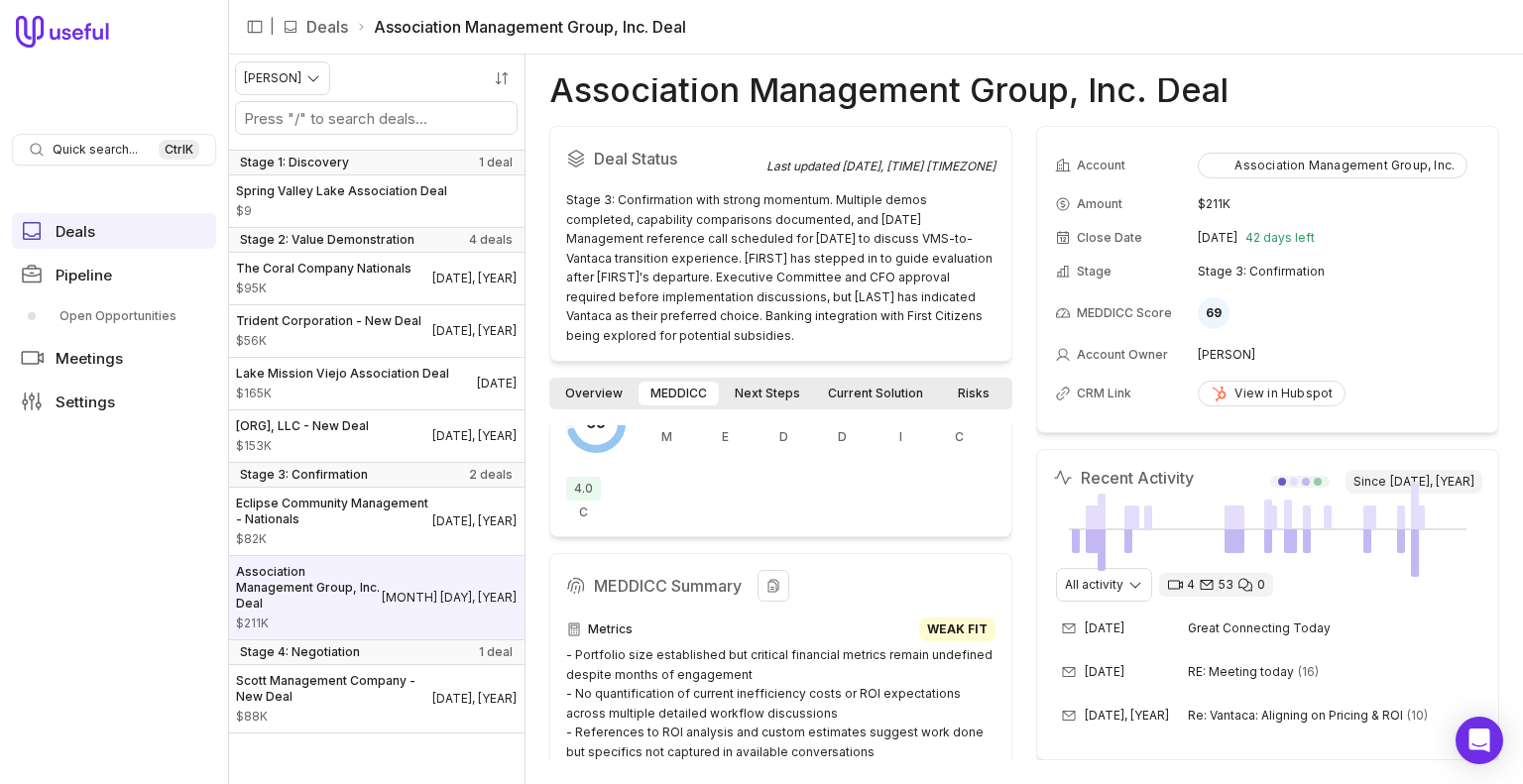 scroll, scrollTop: 0, scrollLeft: 0, axis: both 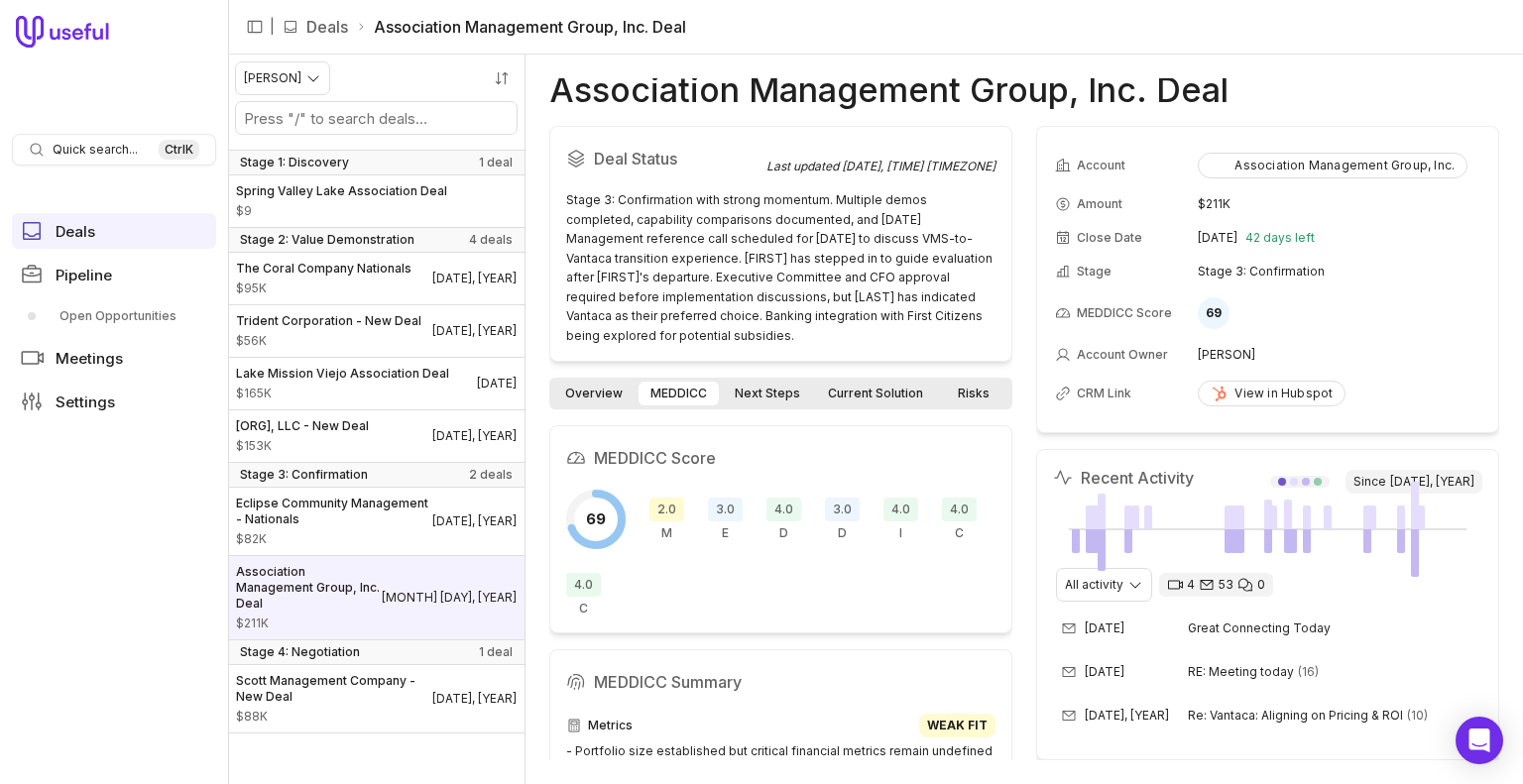 click on "Next Steps" at bounding box center (767, 393) 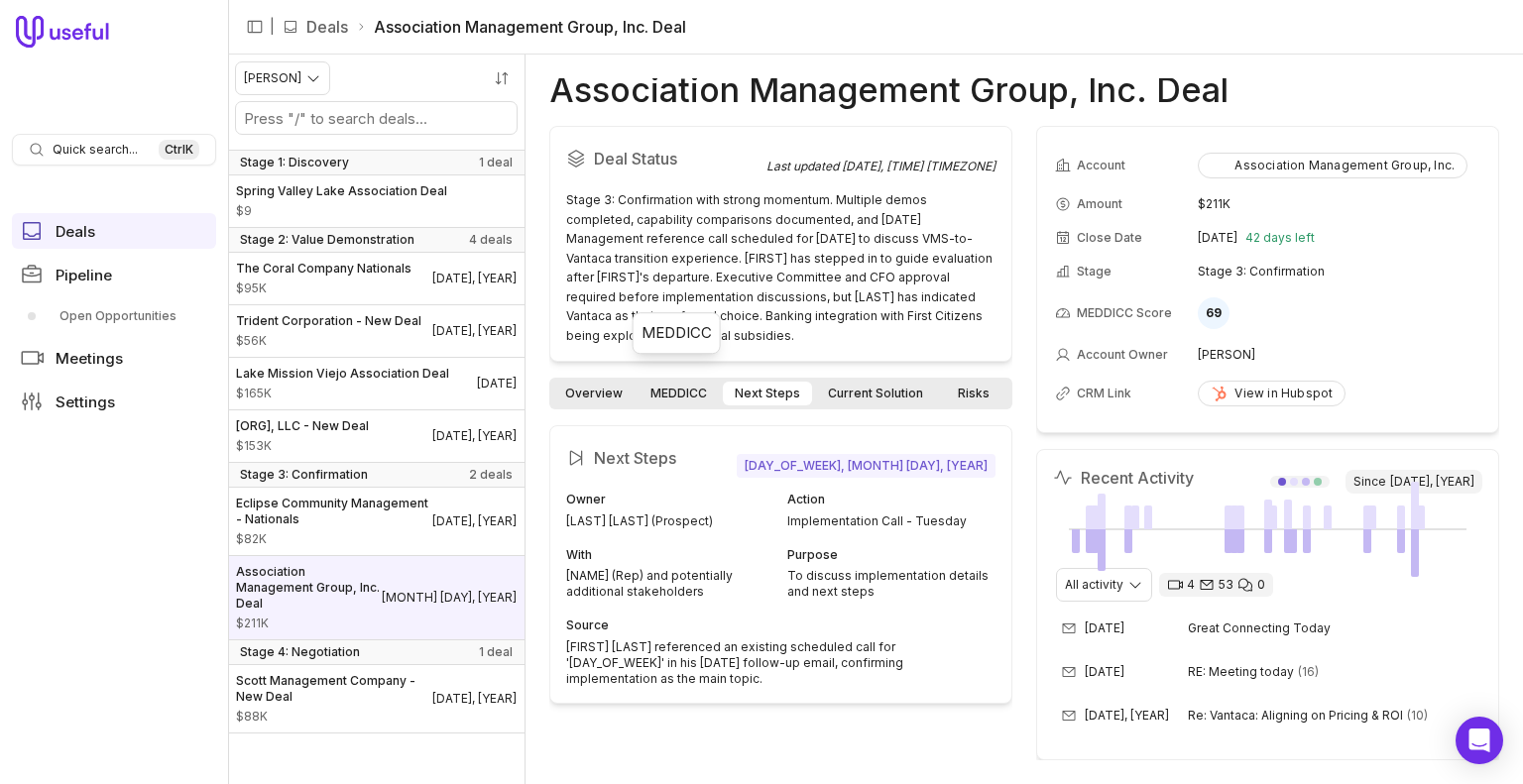click on "MEDDICC" at bounding box center (678, 393) 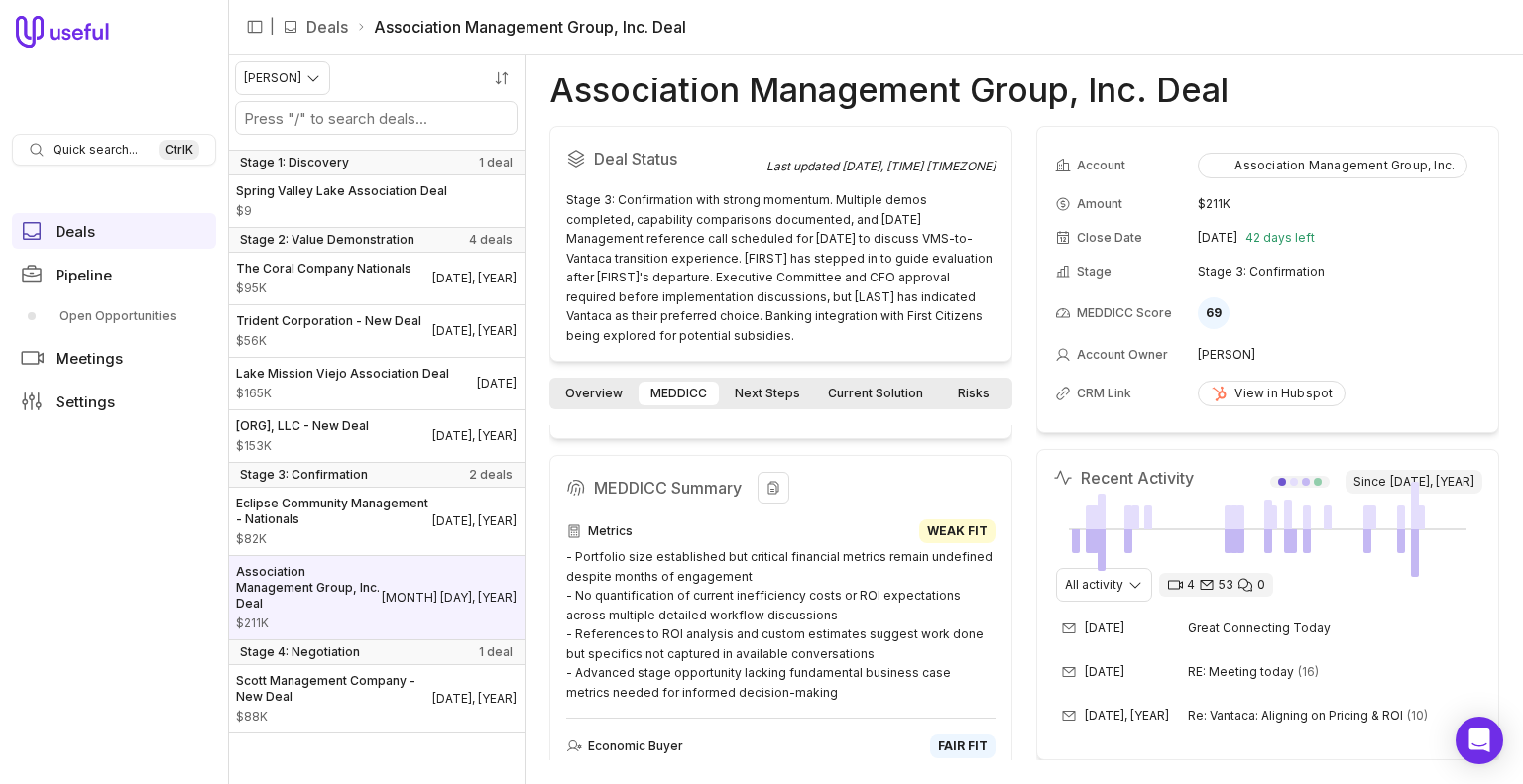 scroll, scrollTop: 0, scrollLeft: 0, axis: both 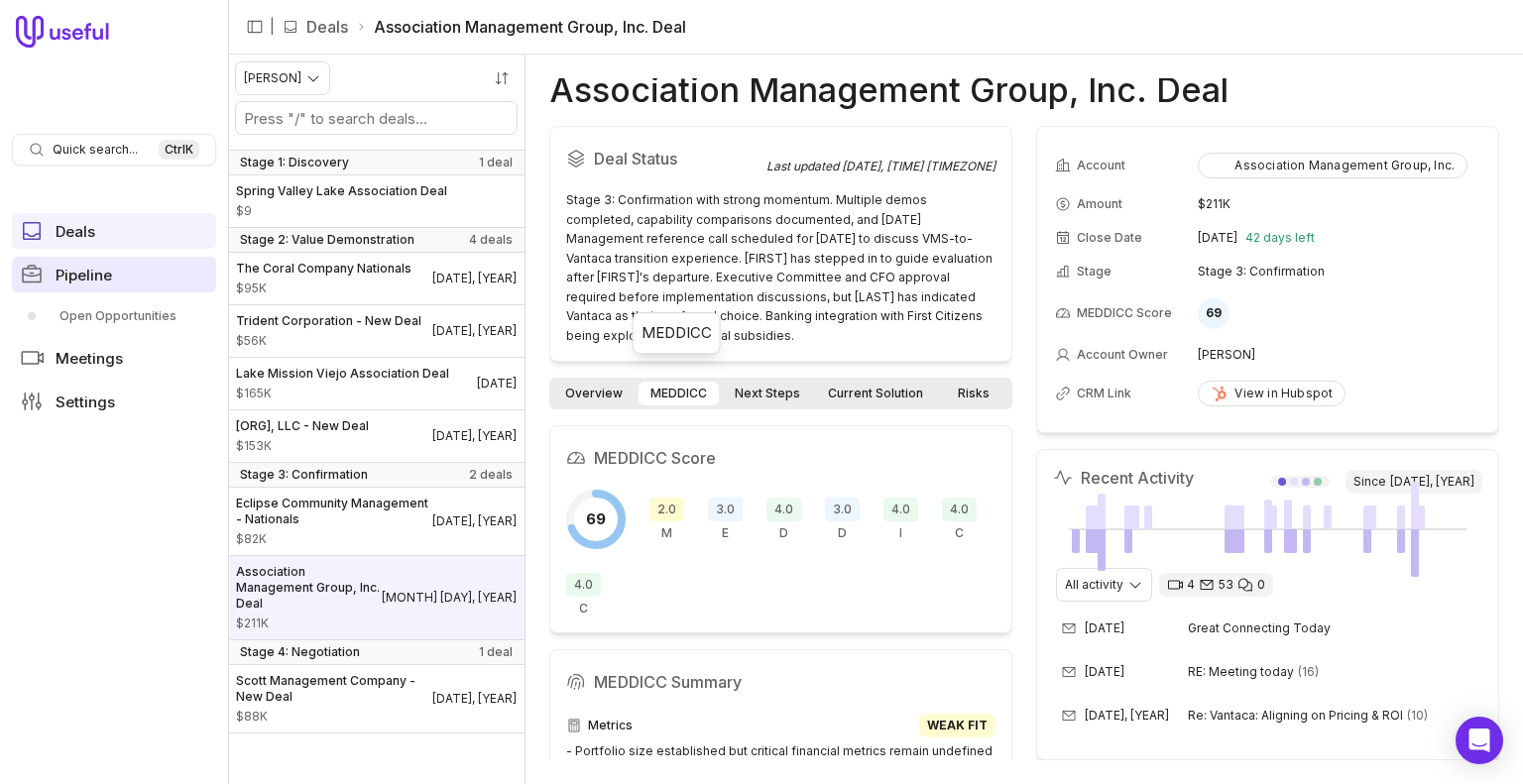 click on "Pipeline" at bounding box center [114, 275] 